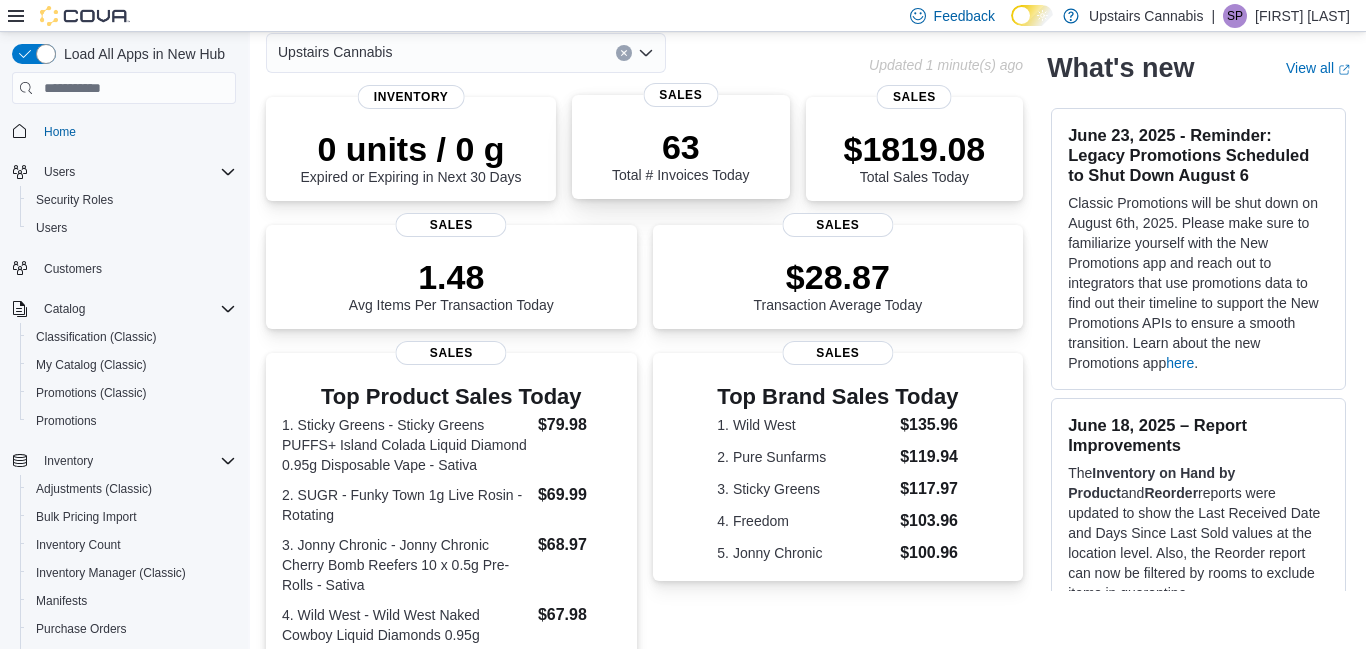 scroll, scrollTop: 0, scrollLeft: 0, axis: both 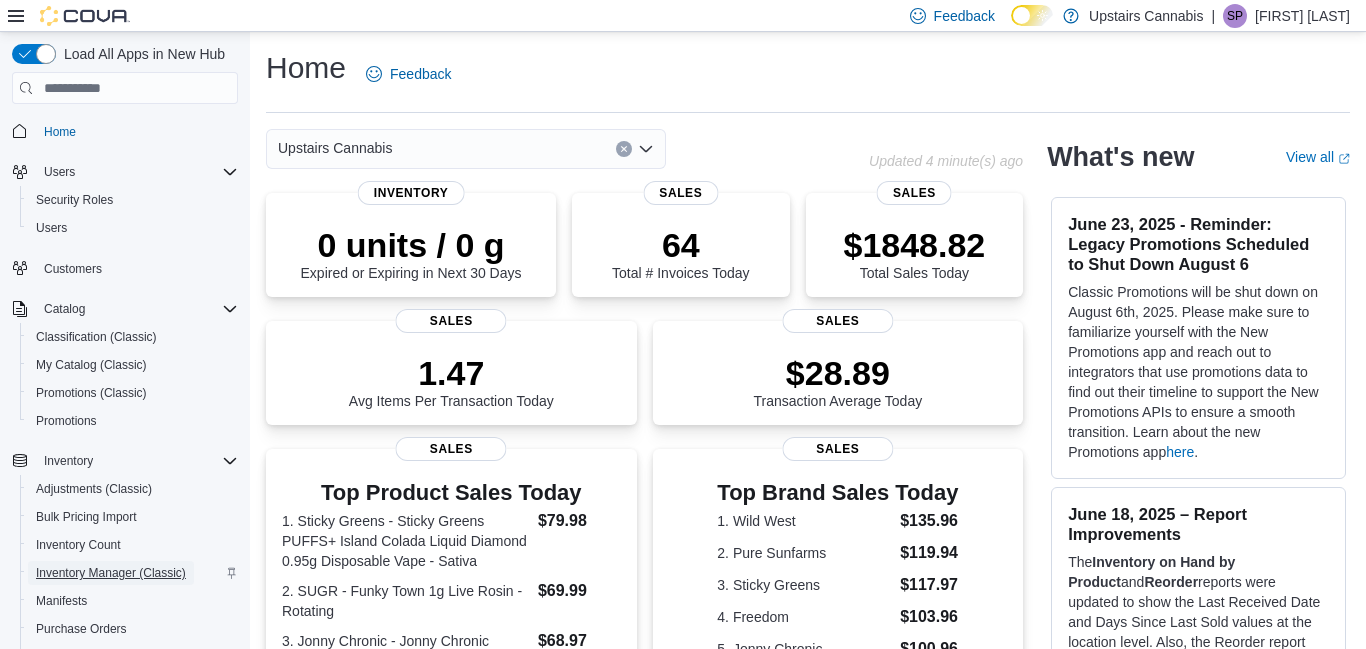 click on "Inventory Manager (Classic)" at bounding box center [111, 573] 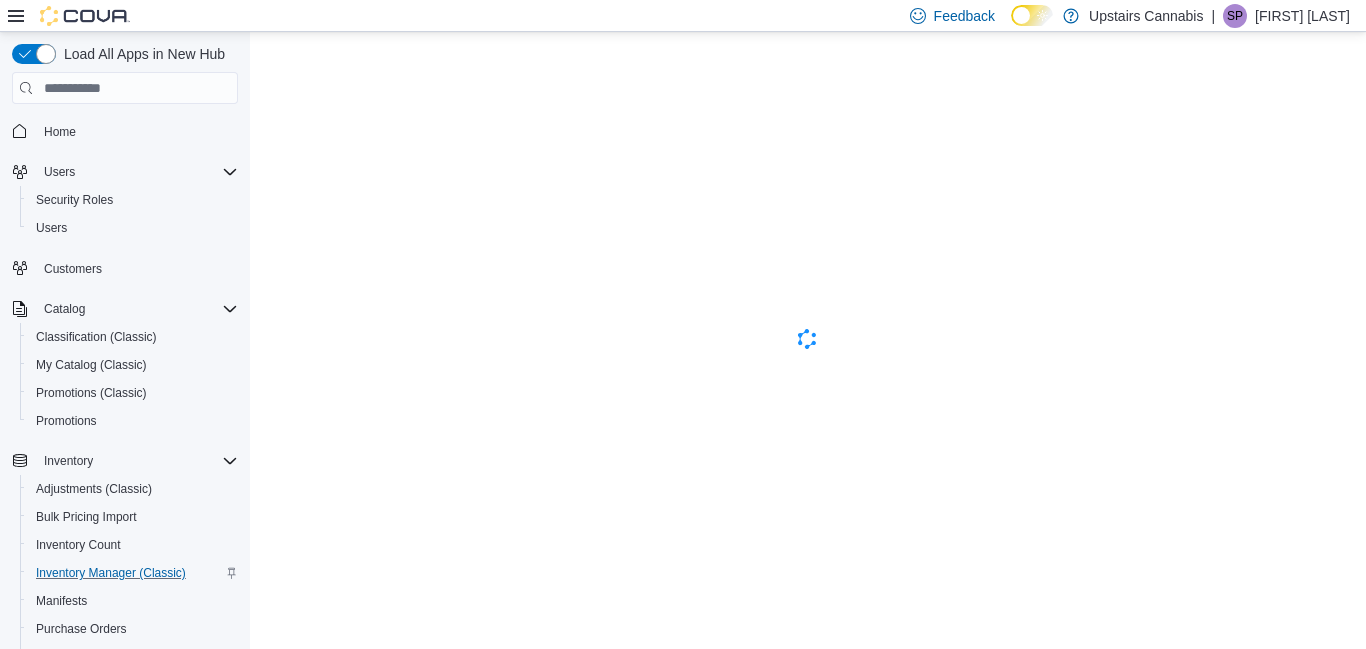 scroll, scrollTop: 0, scrollLeft: 0, axis: both 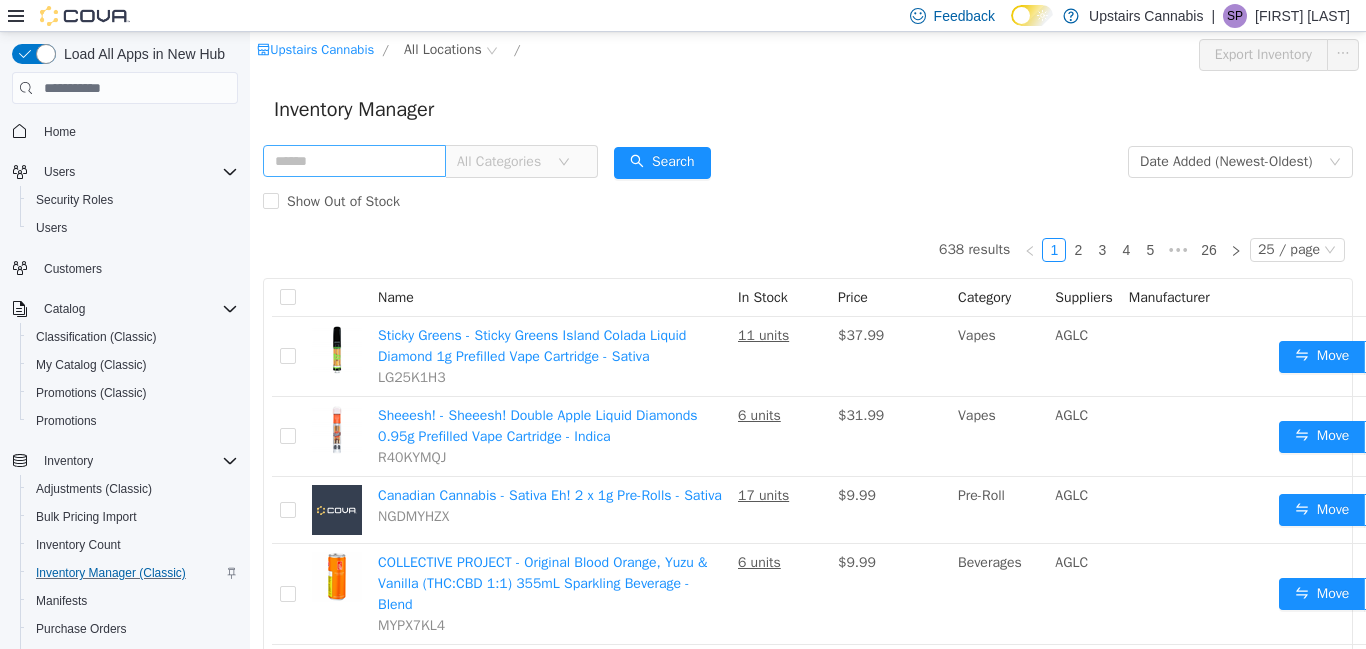 click at bounding box center (354, 161) 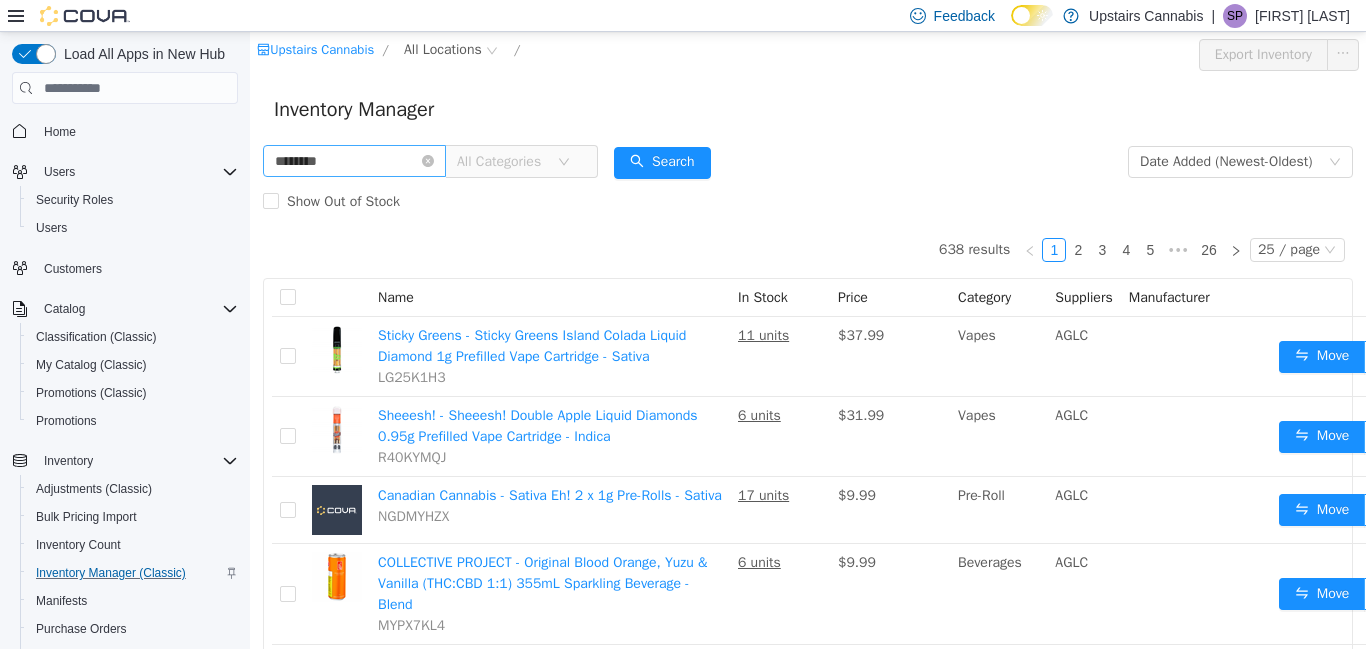 type on "********" 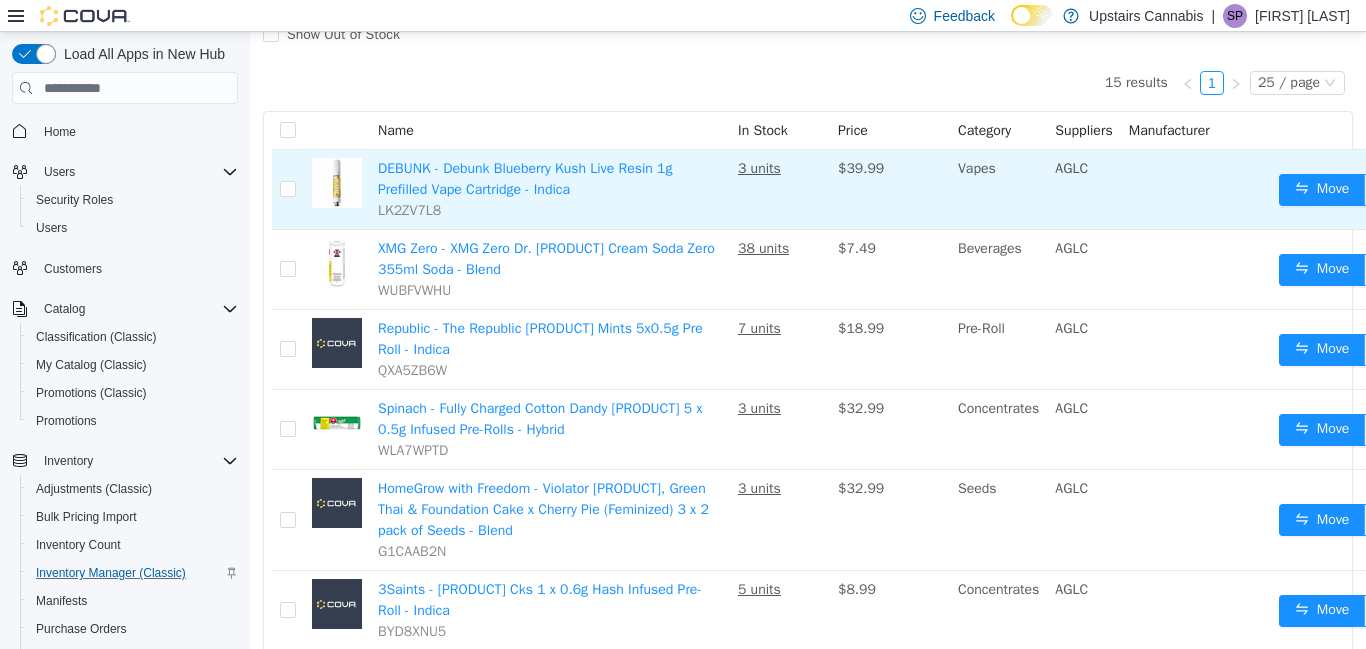 scroll, scrollTop: 0, scrollLeft: 0, axis: both 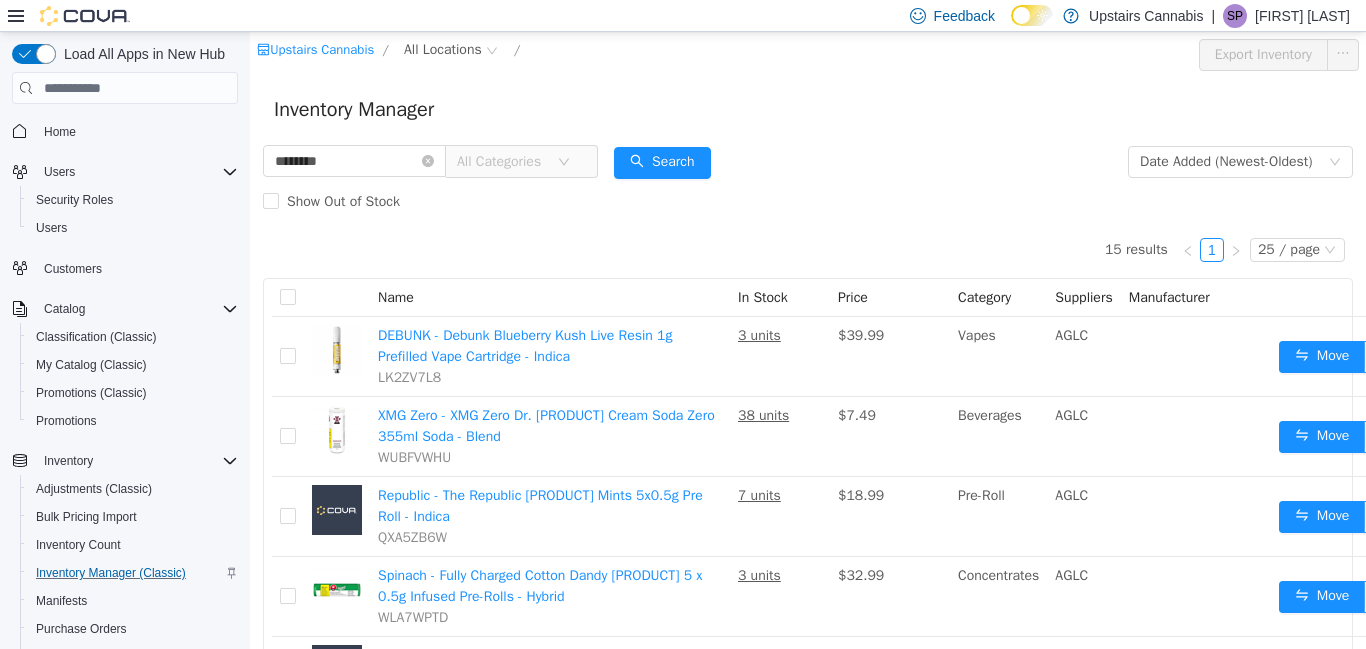 click on "All Categories" at bounding box center (502, 162) 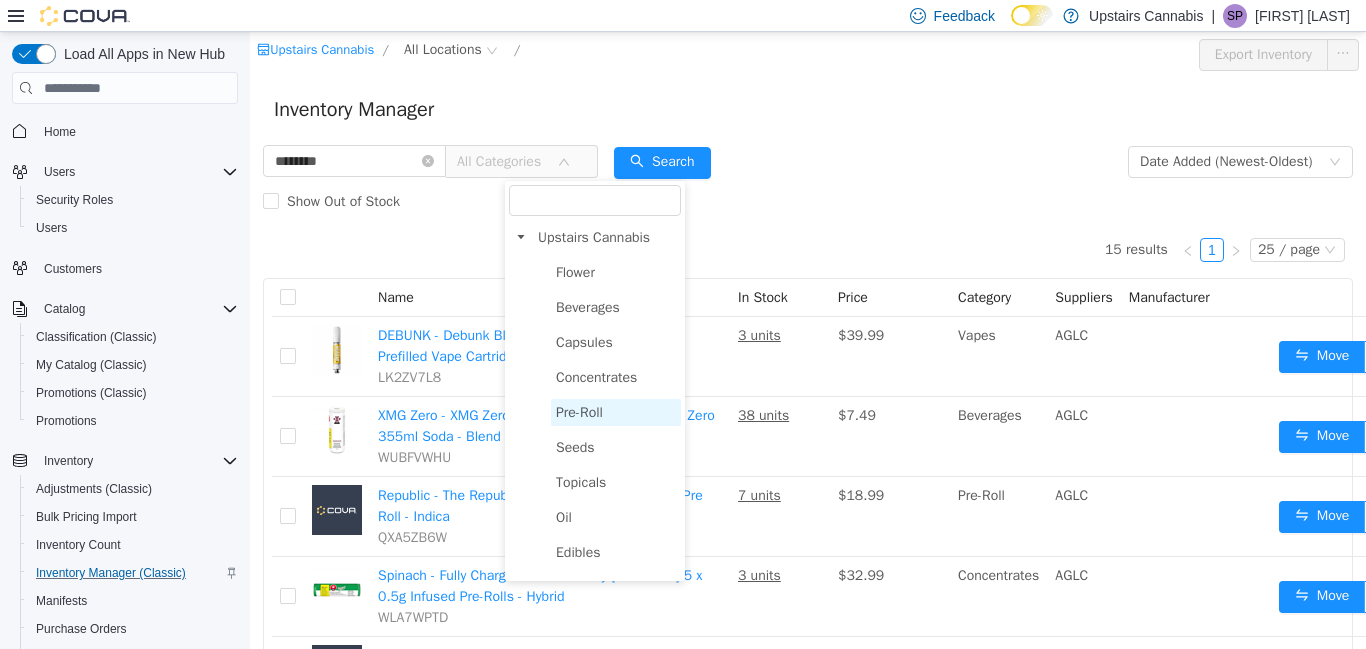 click on "Pre-Roll" at bounding box center [579, 412] 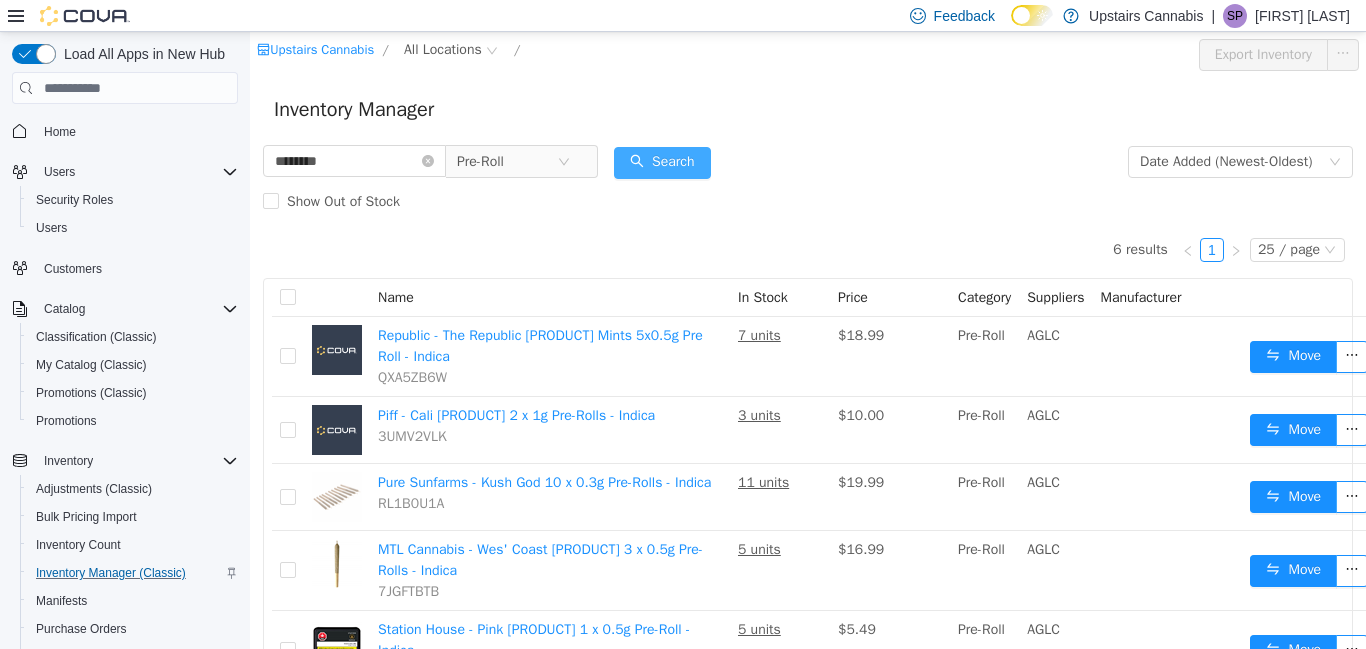click on "Search" at bounding box center [662, 163] 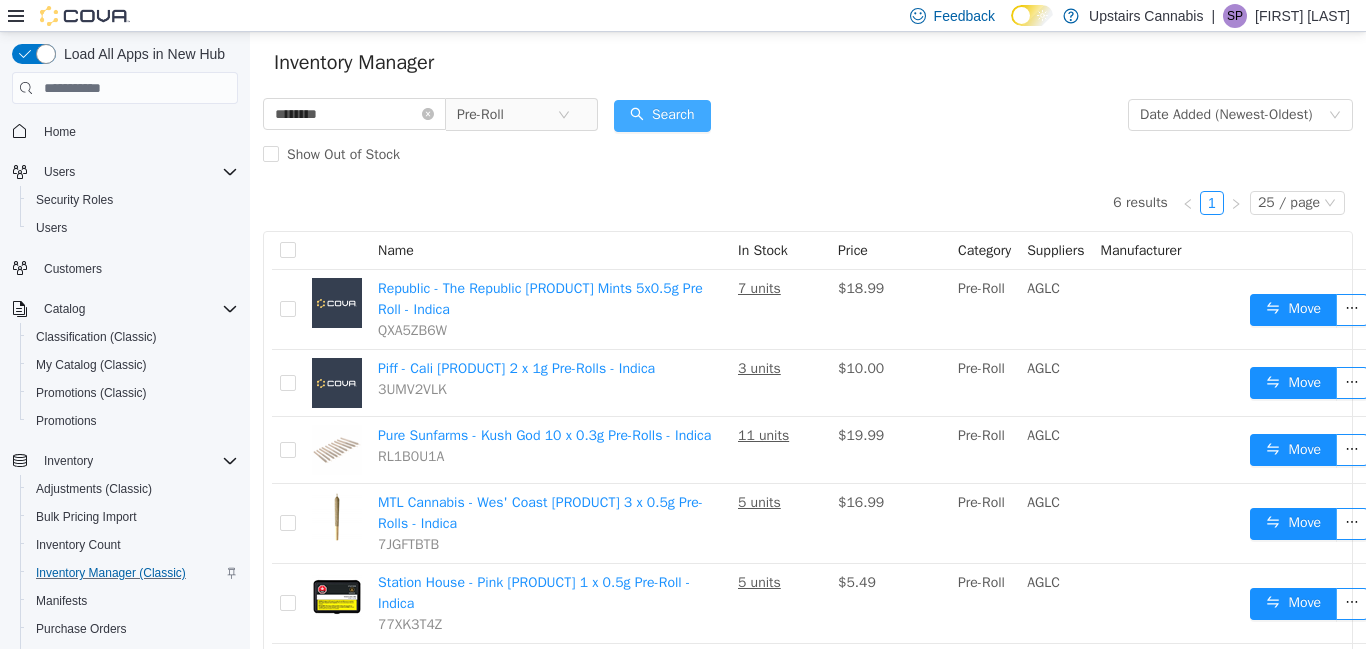 scroll, scrollTop: 52, scrollLeft: 0, axis: vertical 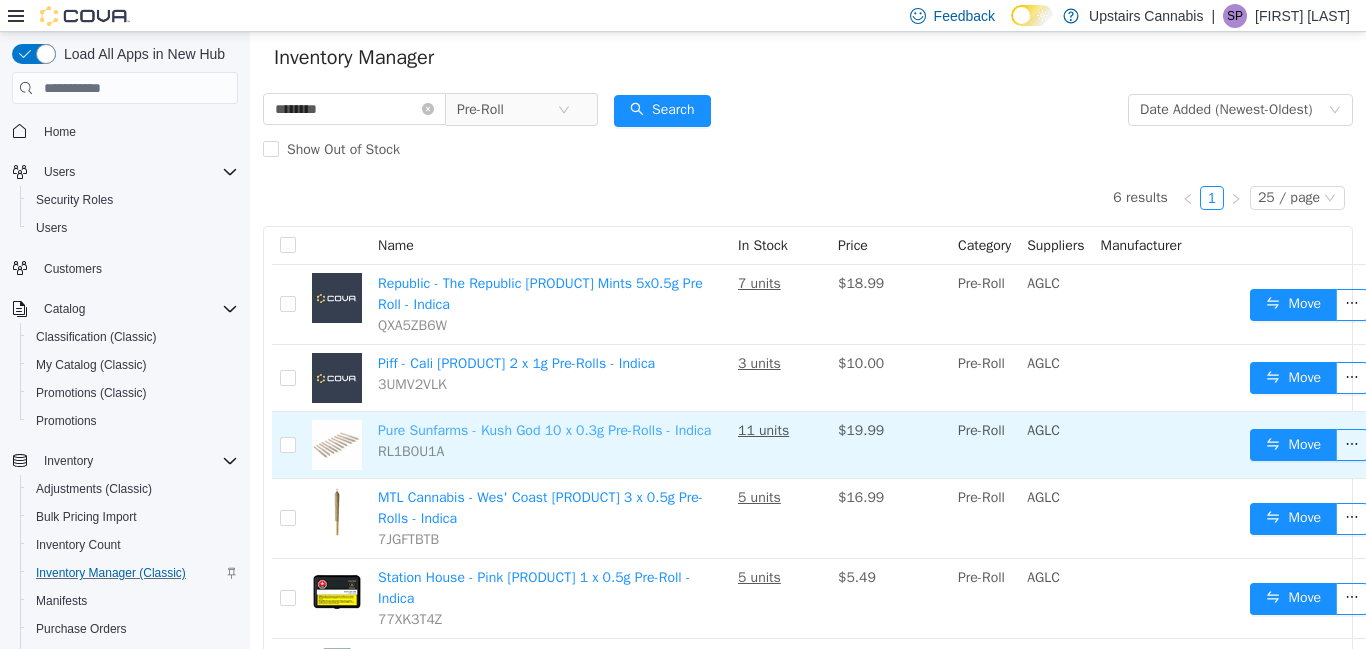 click on "Pure Sunfarms - Kush God 10 x 0.3g Pre-Rolls - Indica" at bounding box center (544, 430) 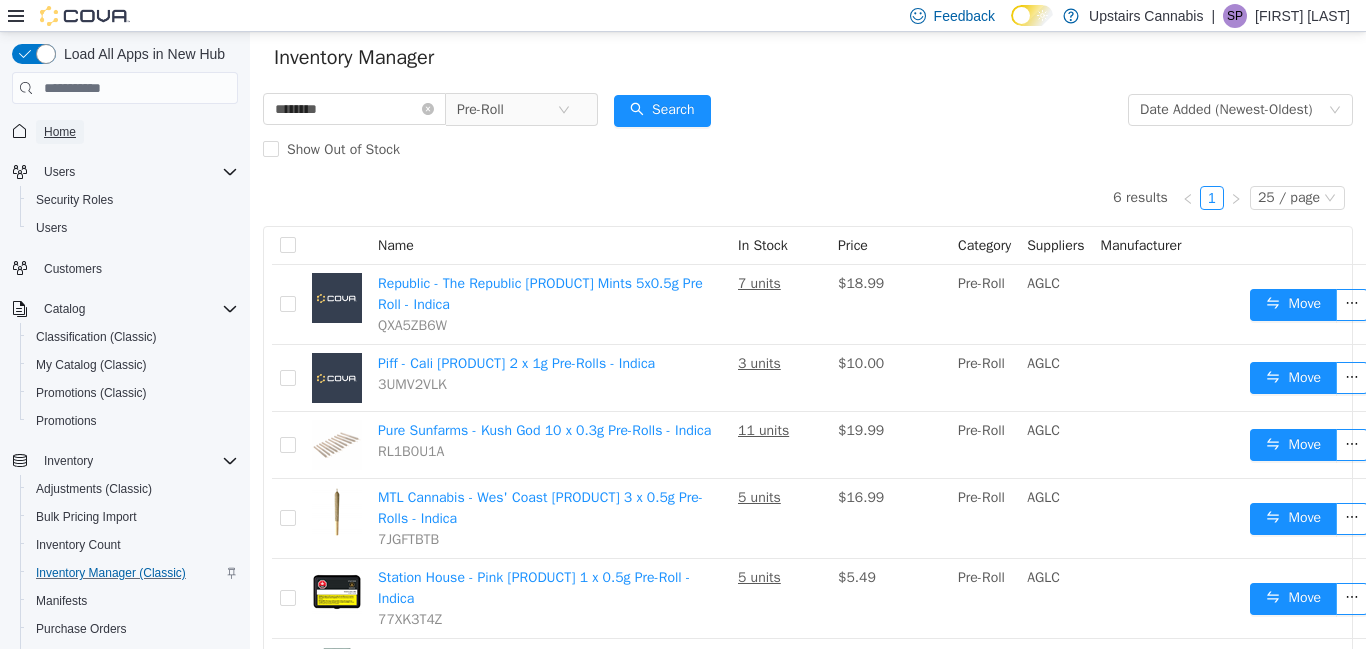 click on "Home" at bounding box center [60, 132] 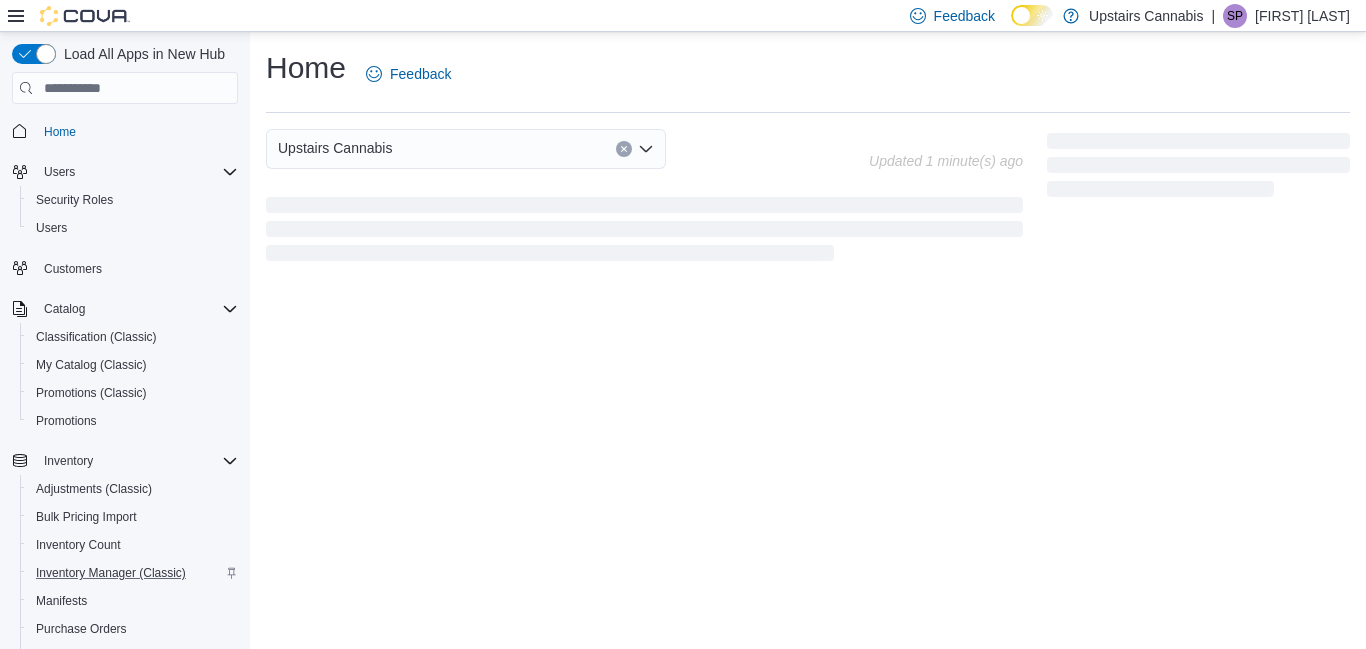 scroll, scrollTop: 0, scrollLeft: 0, axis: both 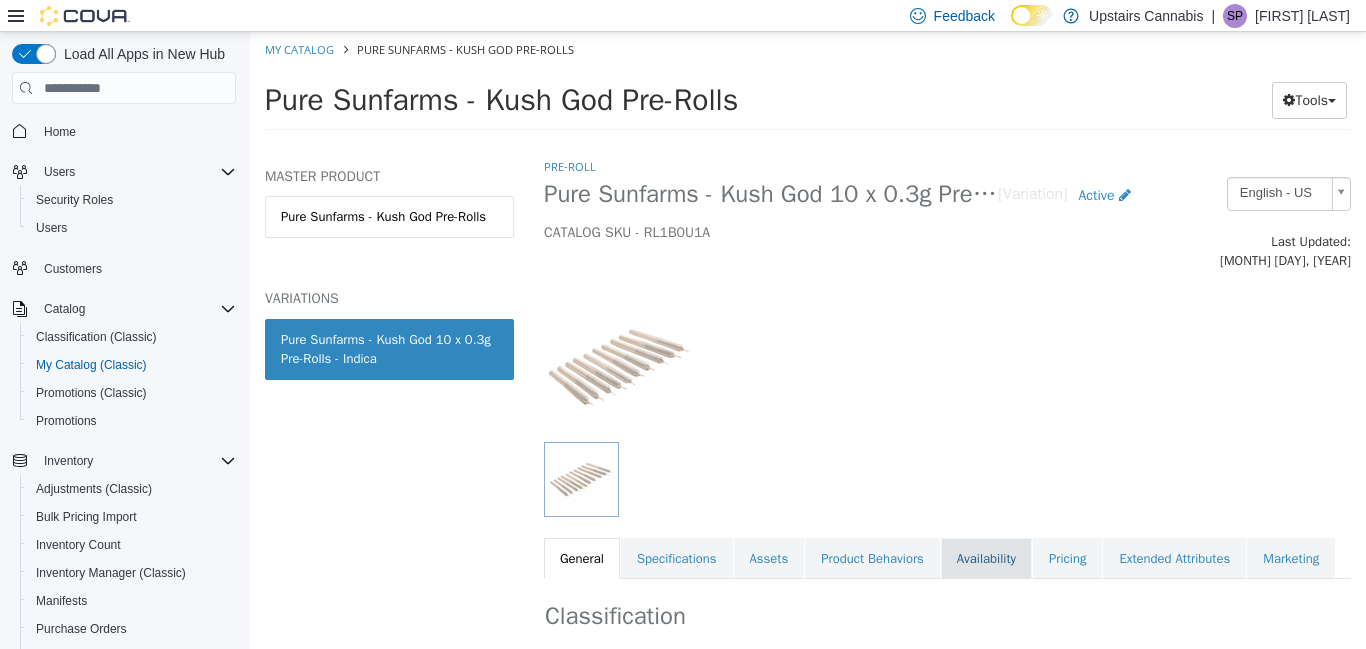 click on "Availability" at bounding box center (986, 559) 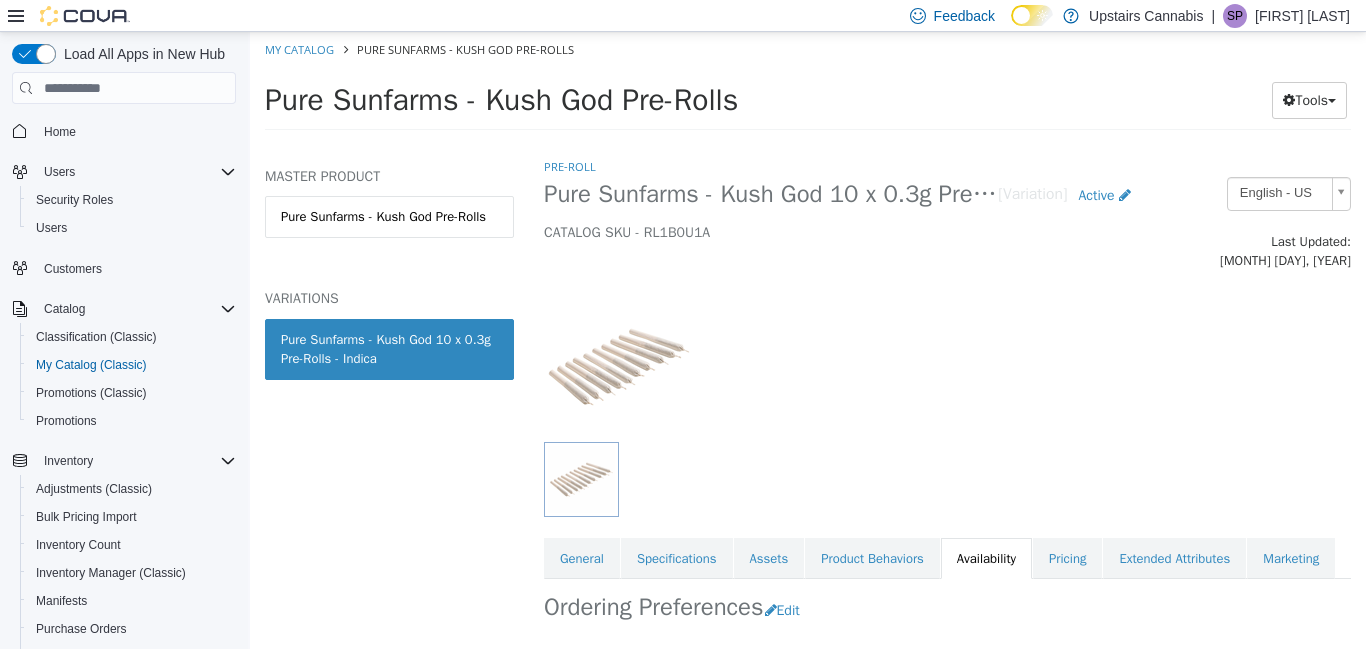 click on "Availability" at bounding box center (986, 559) 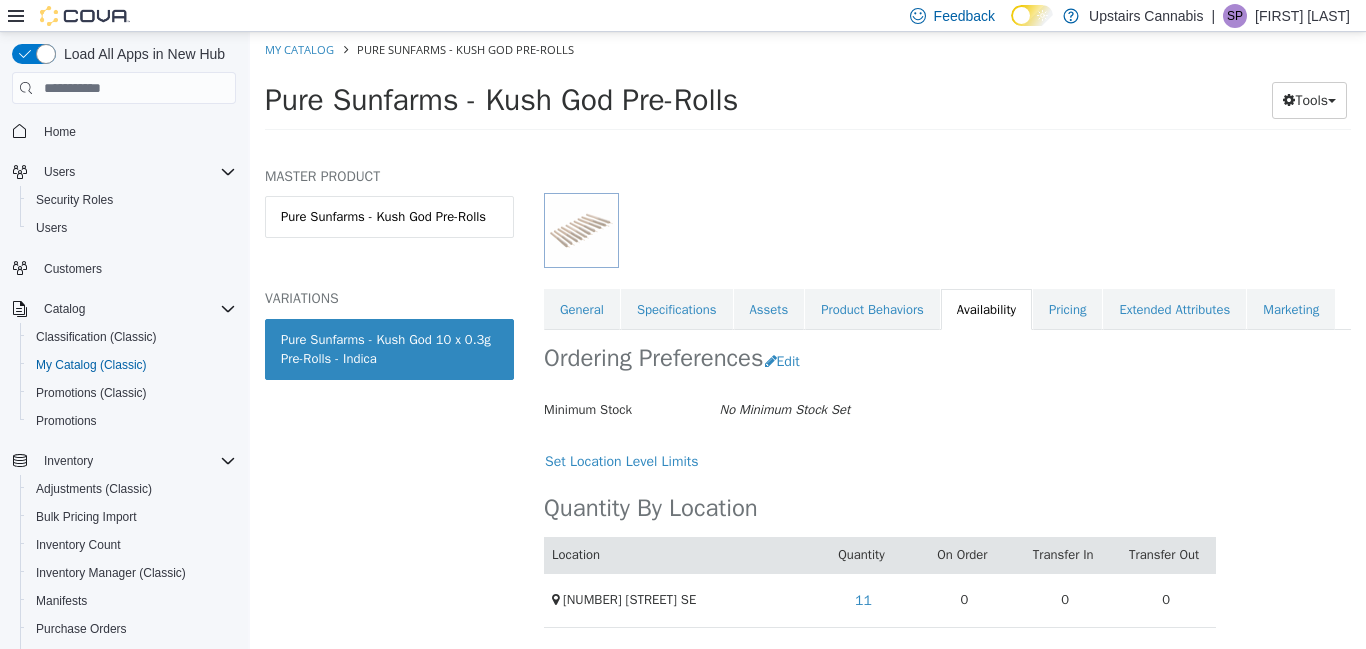 scroll, scrollTop: 269, scrollLeft: 0, axis: vertical 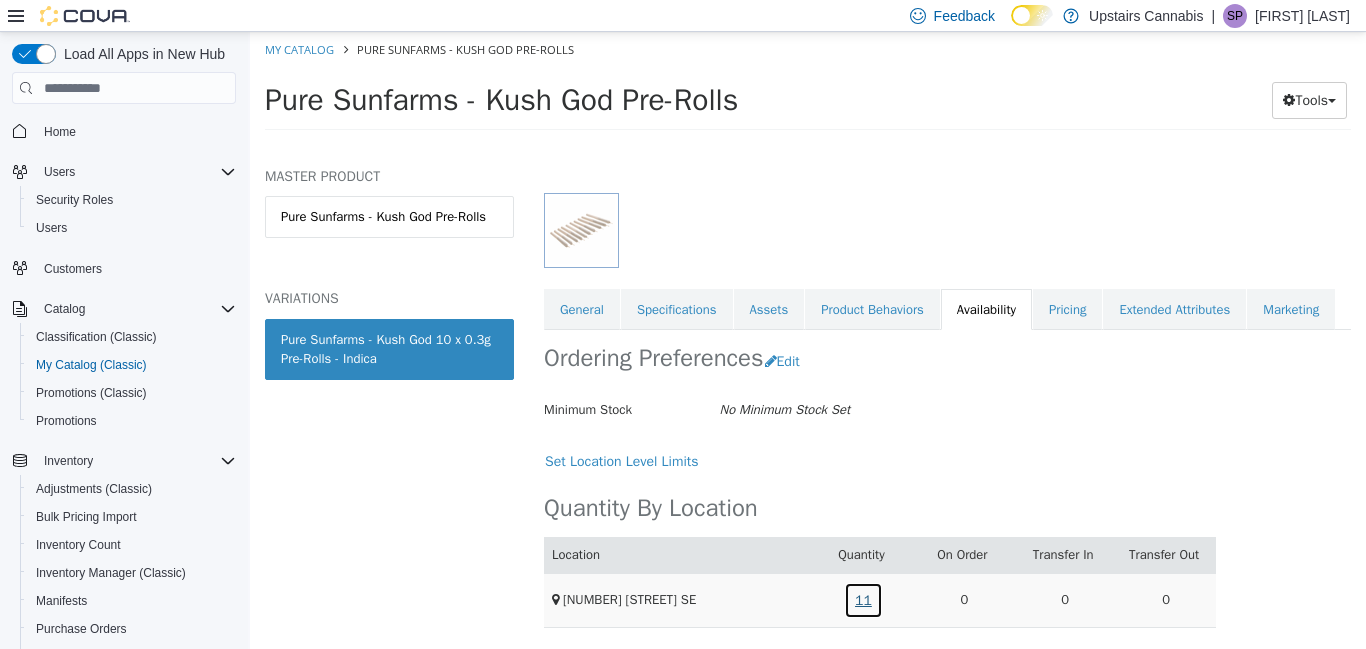 click on "11" at bounding box center (863, 600) 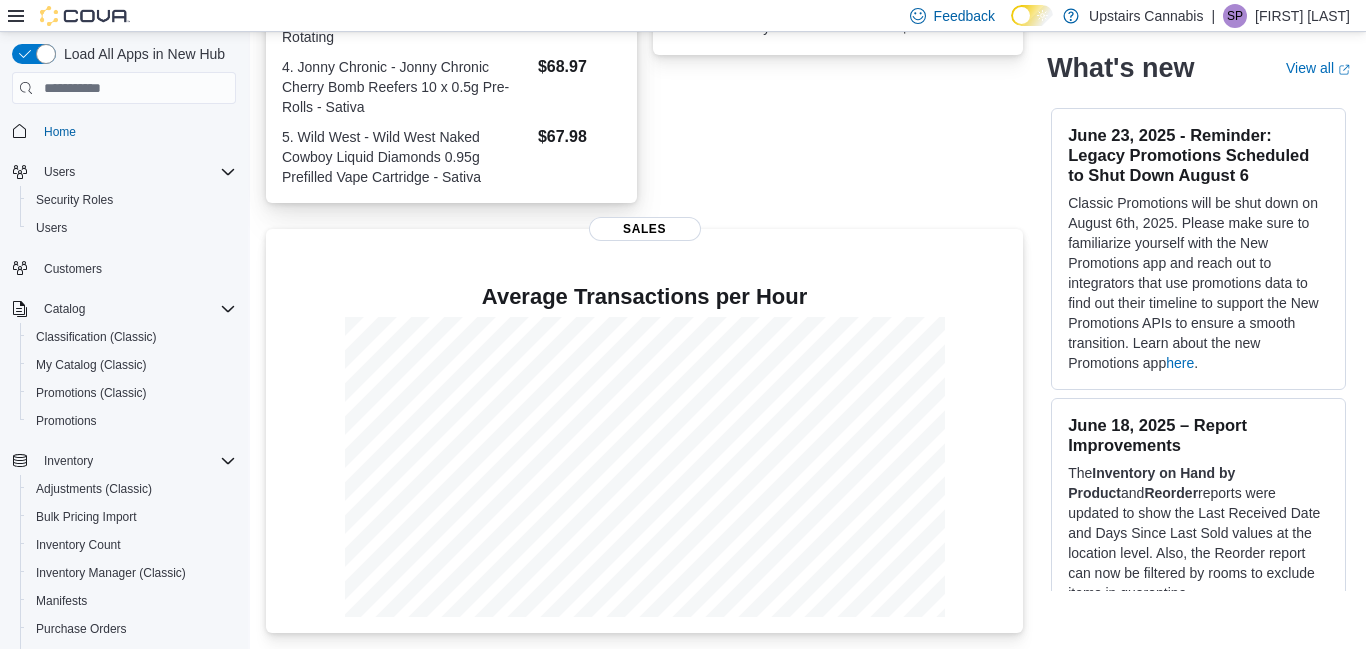 scroll, scrollTop: 0, scrollLeft: 0, axis: both 